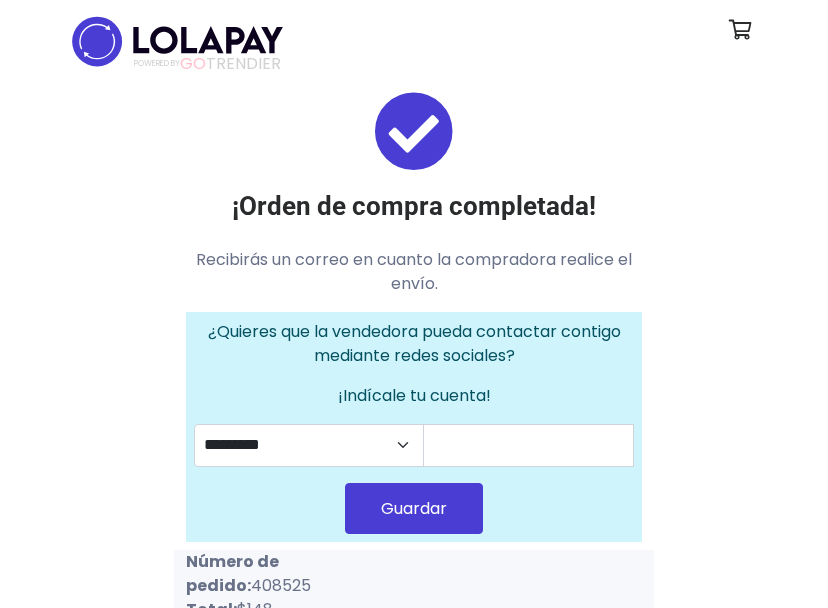 scroll, scrollTop: 0, scrollLeft: 0, axis: both 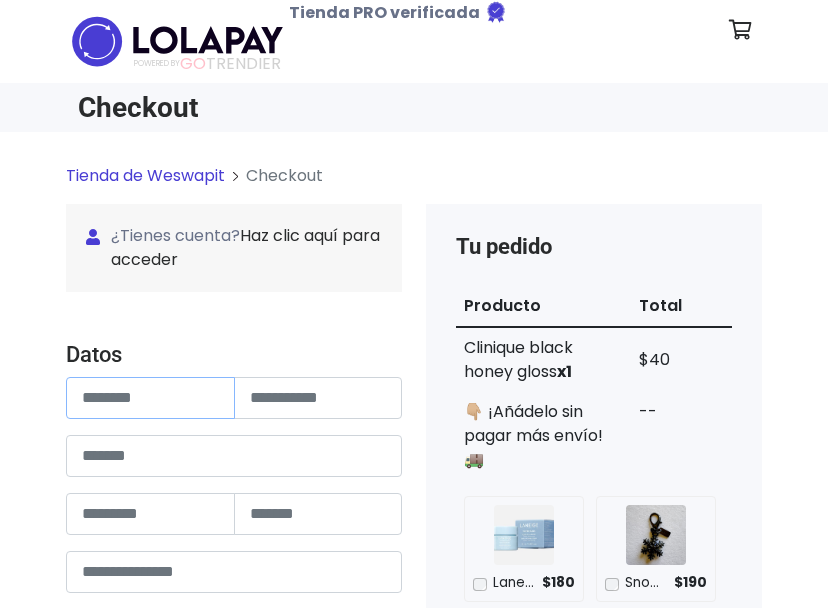 click at bounding box center [150, 398] 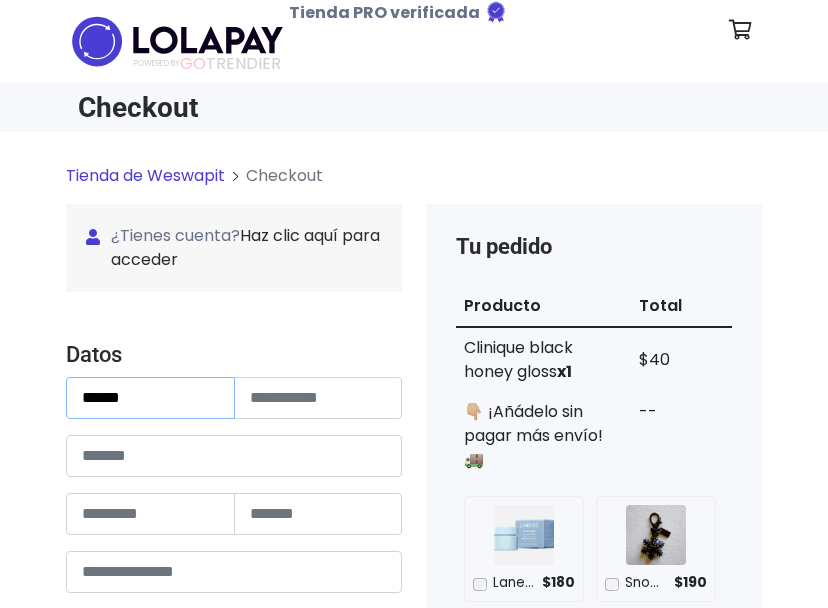 type on "******" 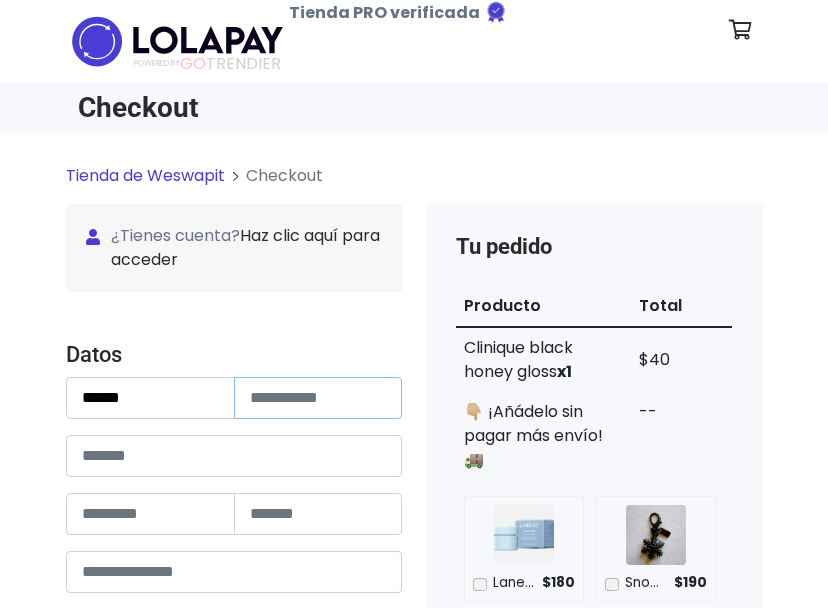 click at bounding box center [318, 398] 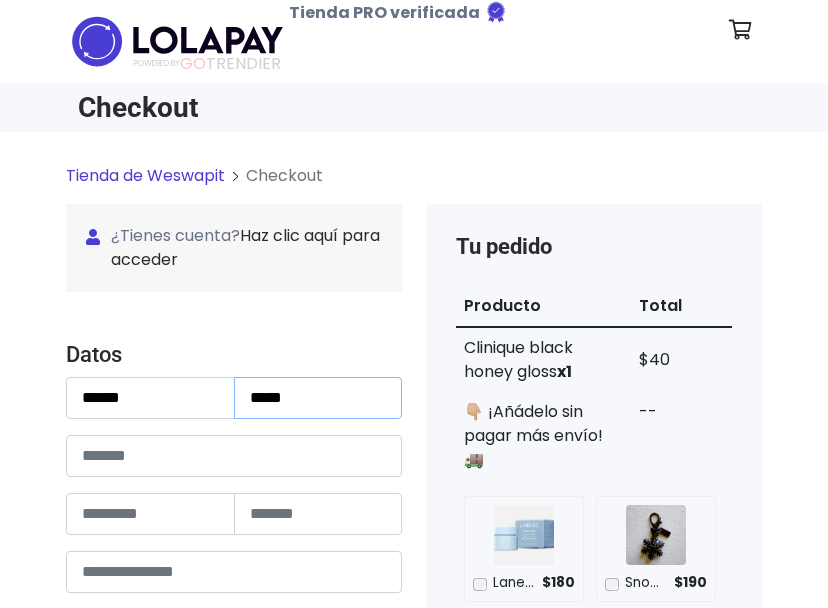type on "****" 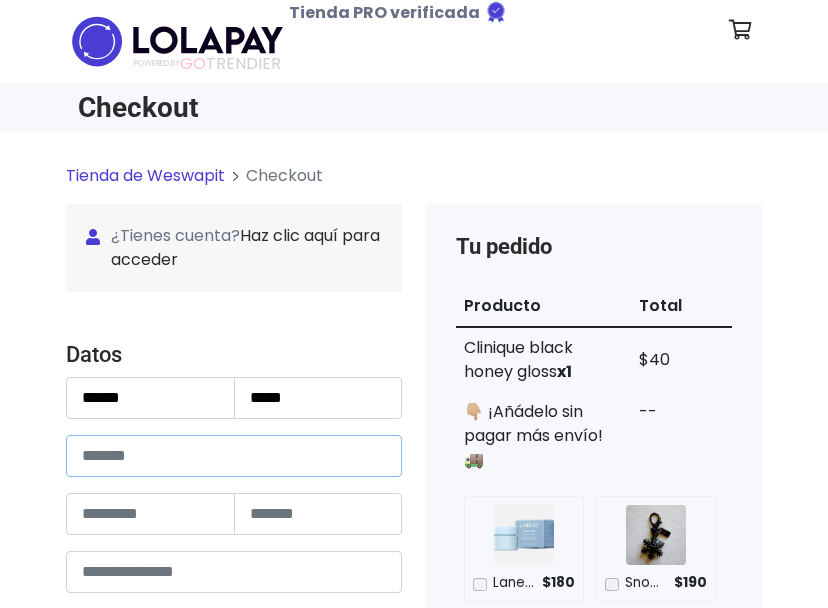click at bounding box center [234, 456] 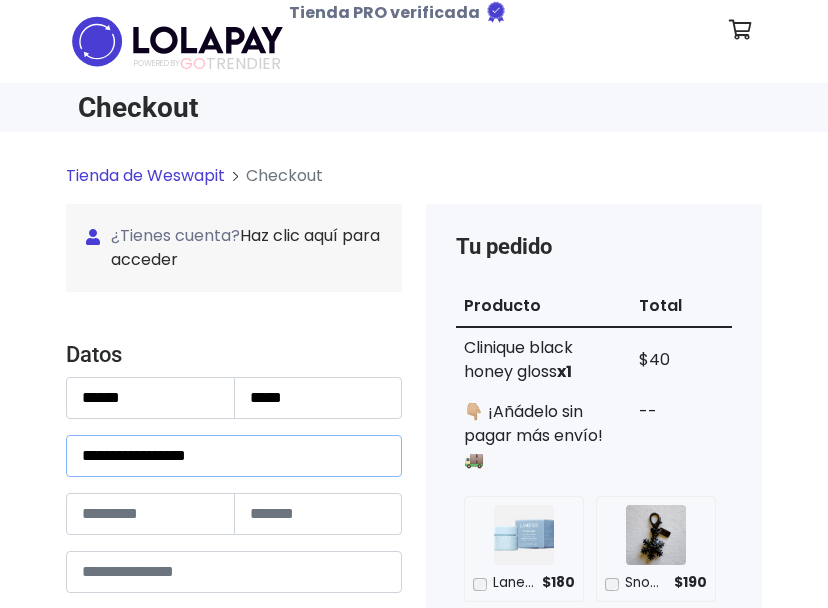 type on "**********" 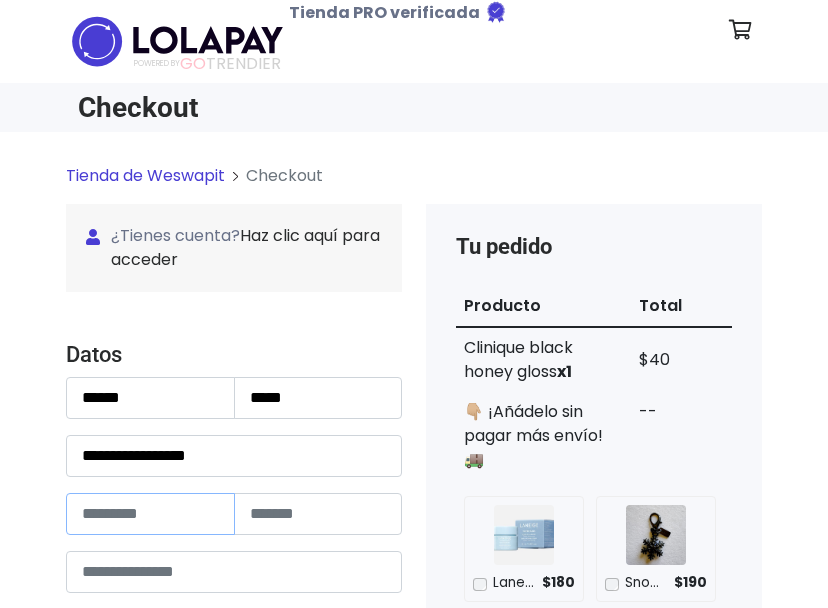 click at bounding box center [150, 514] 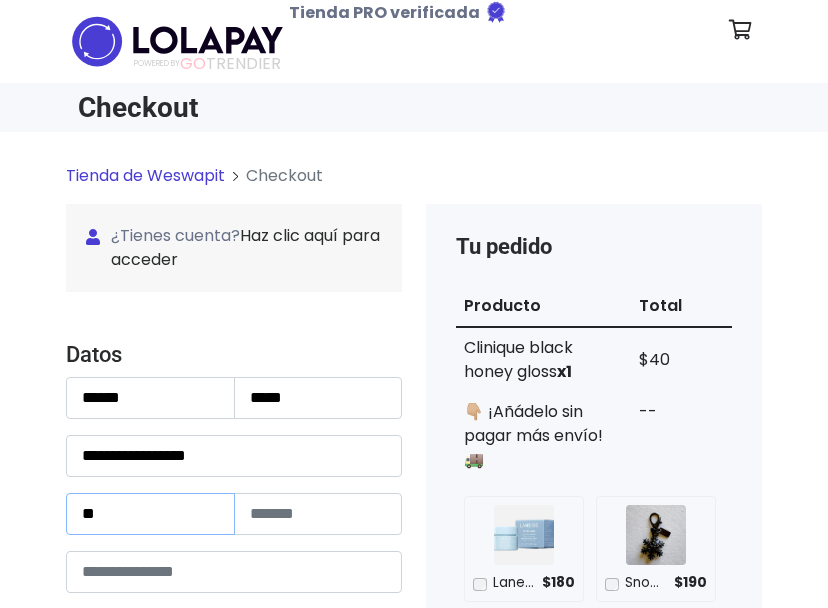 type on "**" 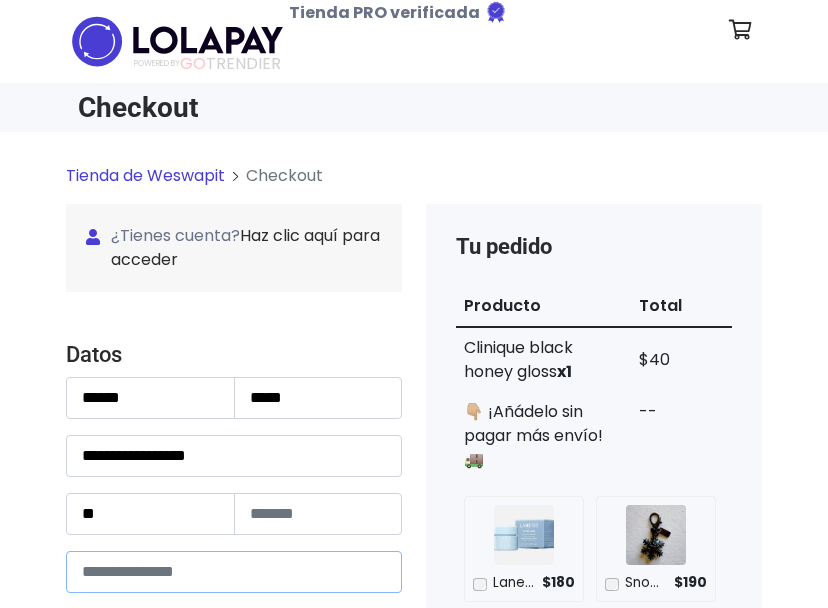 click at bounding box center (234, 572) 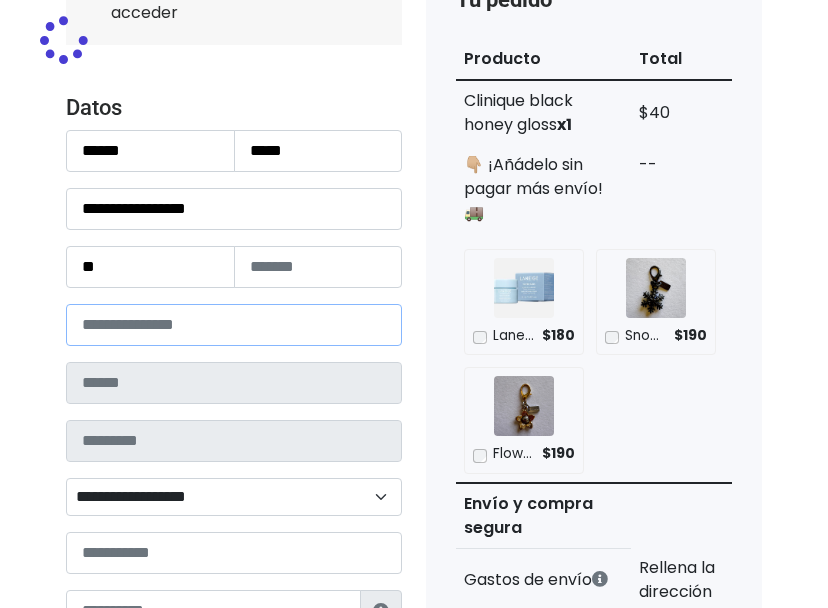 scroll, scrollTop: 256, scrollLeft: 0, axis: vertical 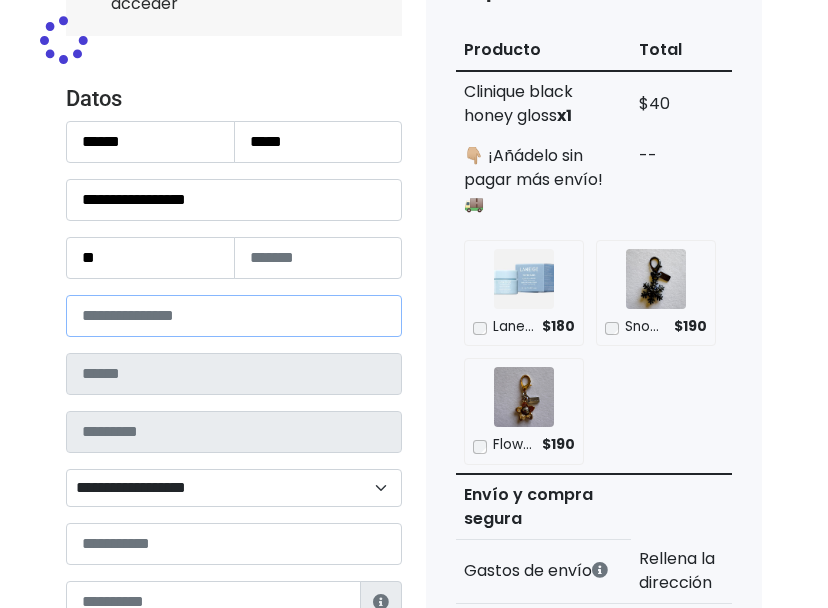 type on "*******" 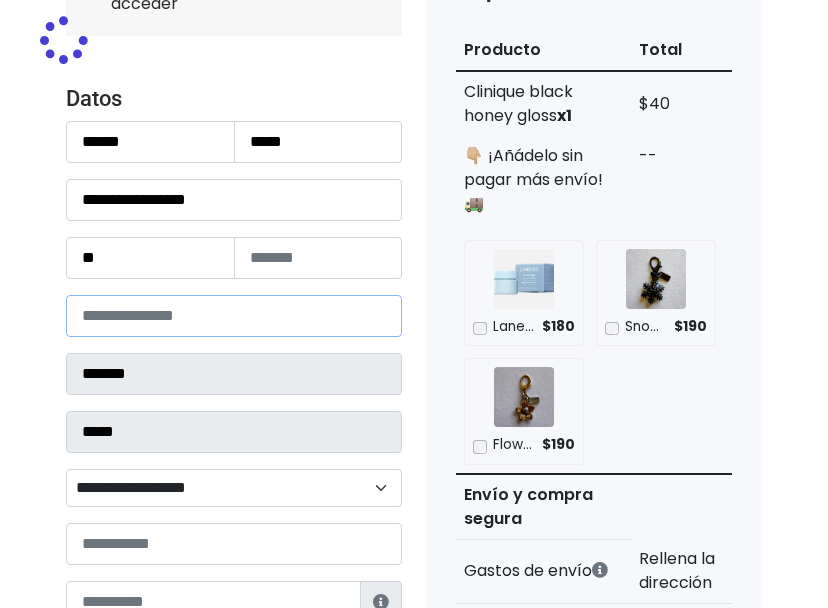 select 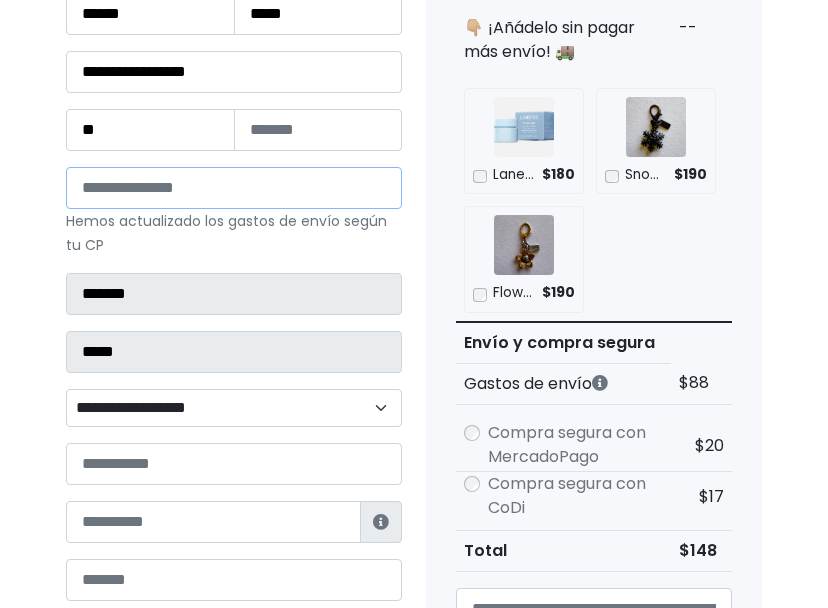 scroll, scrollTop: 386, scrollLeft: 0, axis: vertical 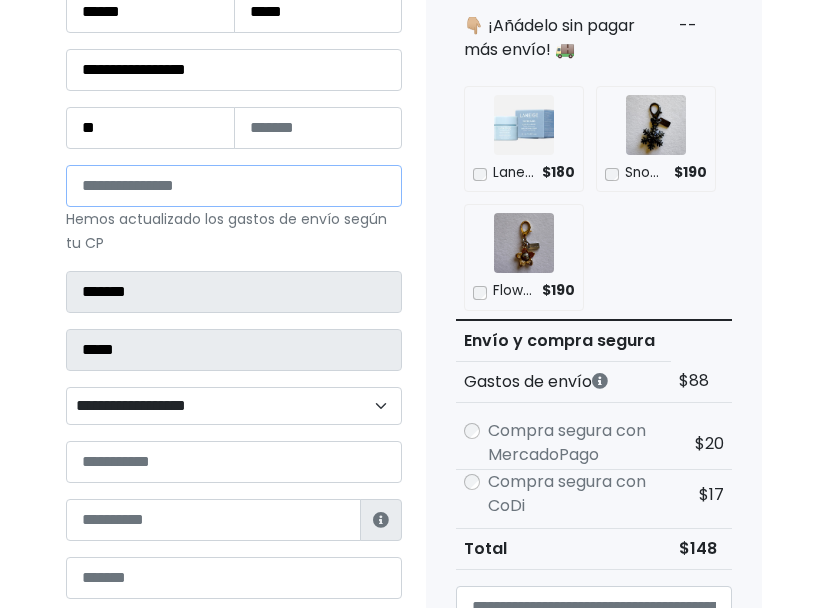 type on "*****" 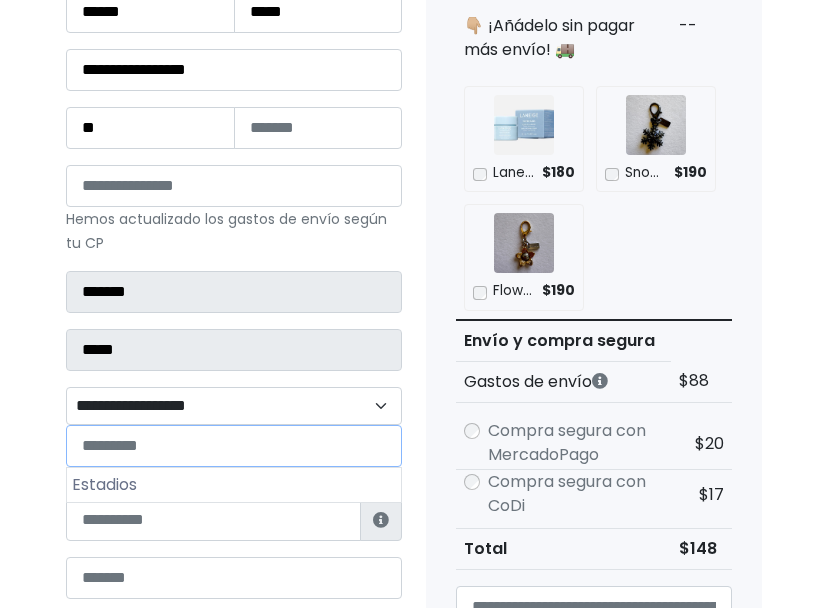 click on "**********" at bounding box center (234, 406) 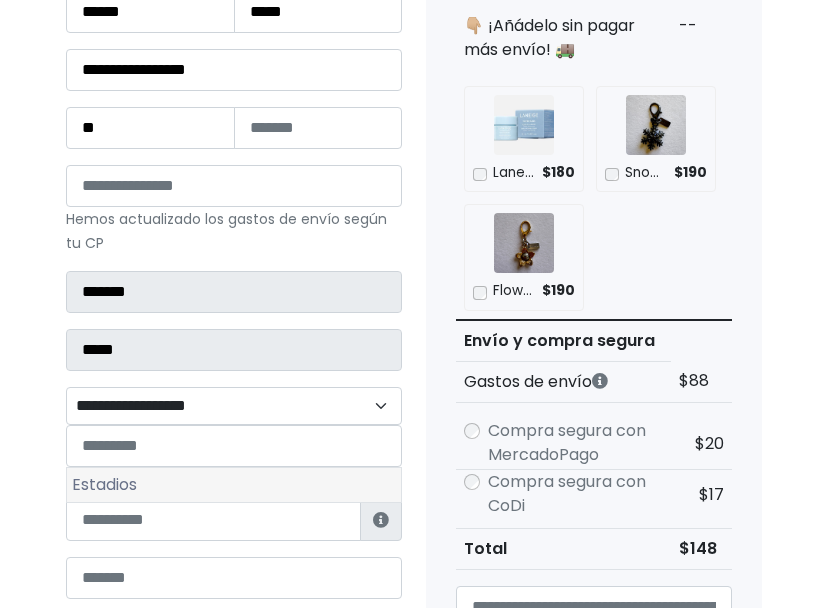 click on "Estadios" at bounding box center (234, 485) 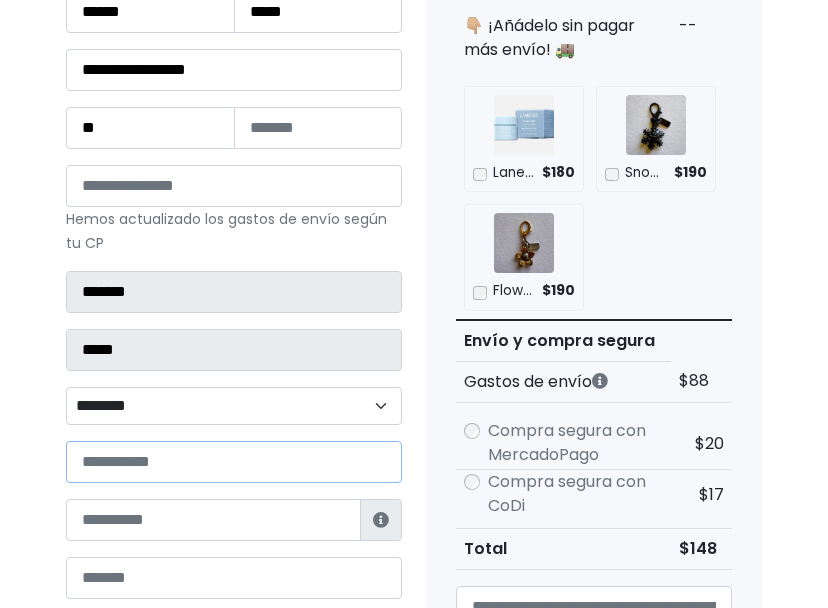 click at bounding box center (234, 462) 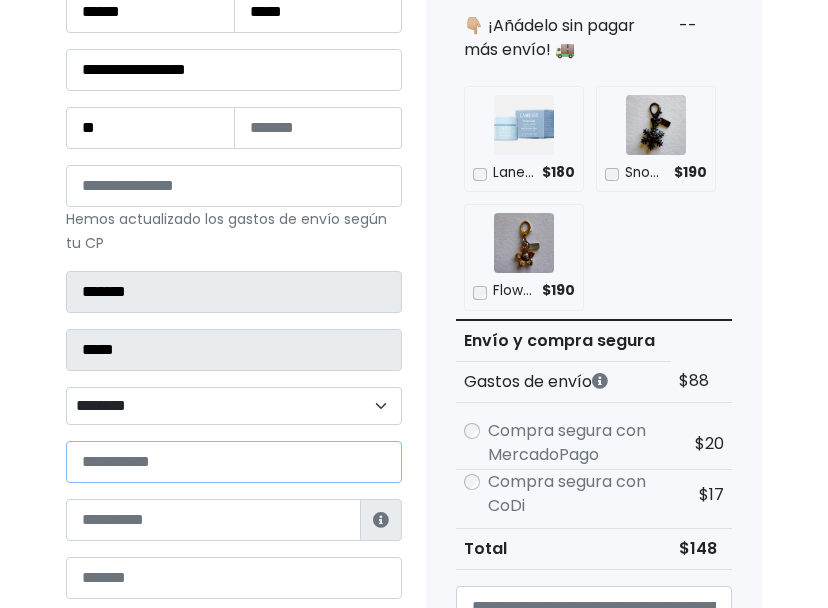 paste on "**********" 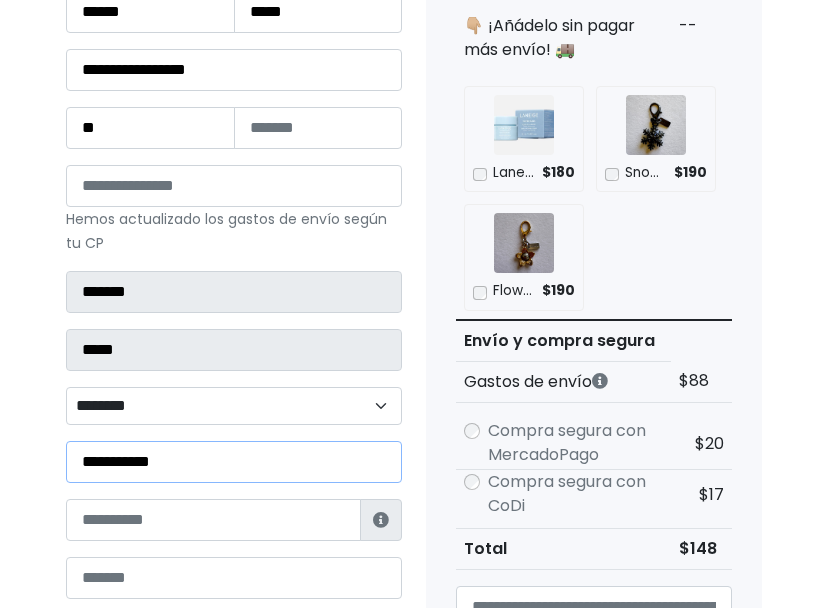 type on "**********" 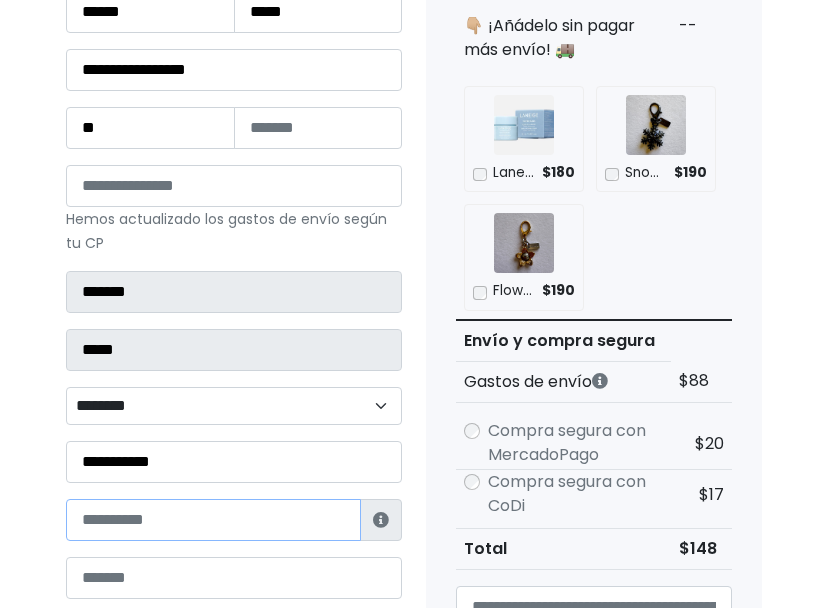 click at bounding box center [213, 520] 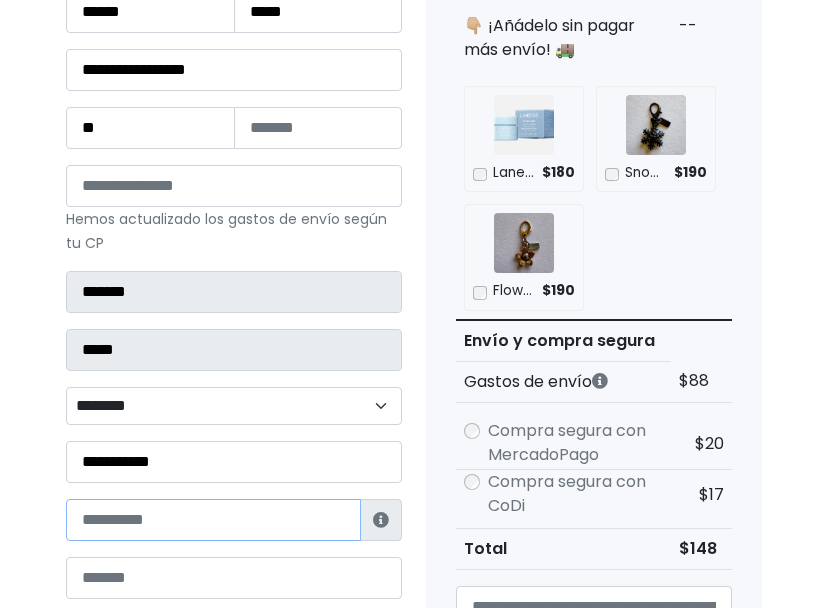 paste on "**********" 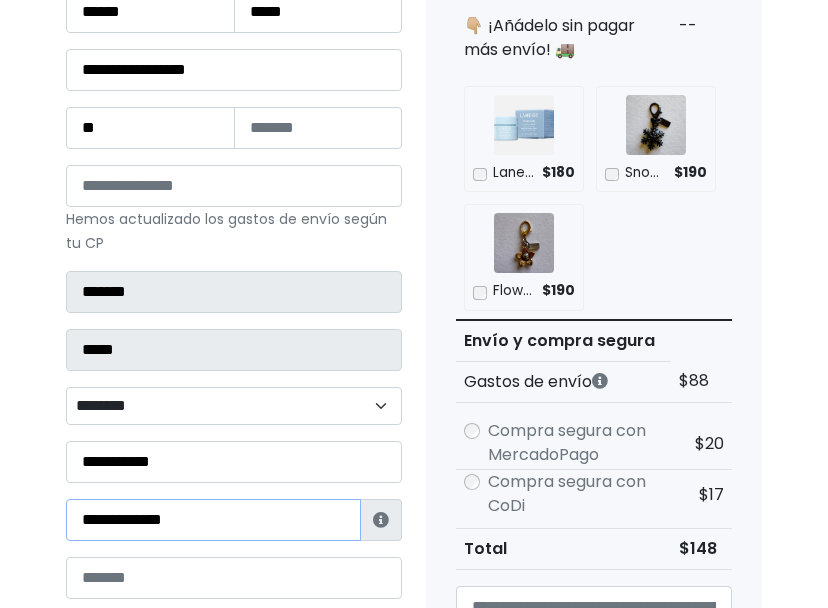 click on "**********" at bounding box center (213, 520) 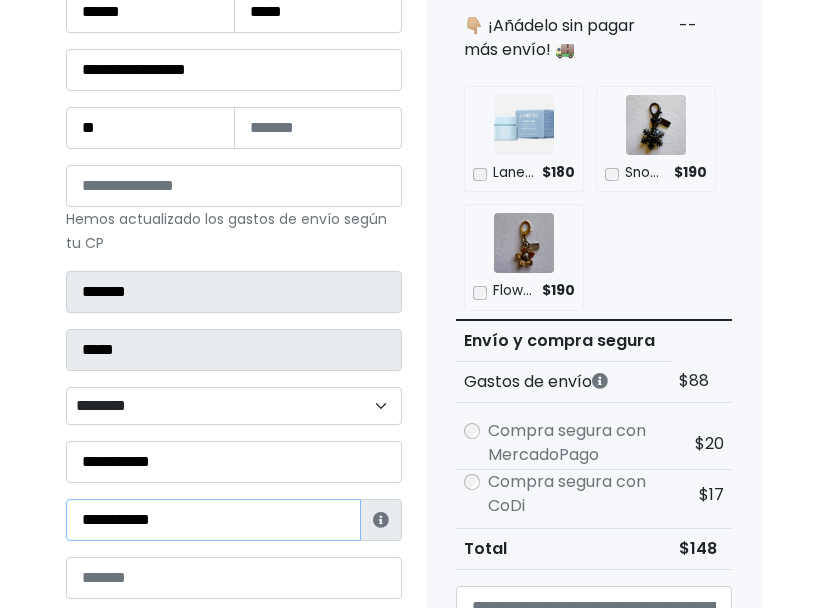 type on "**********" 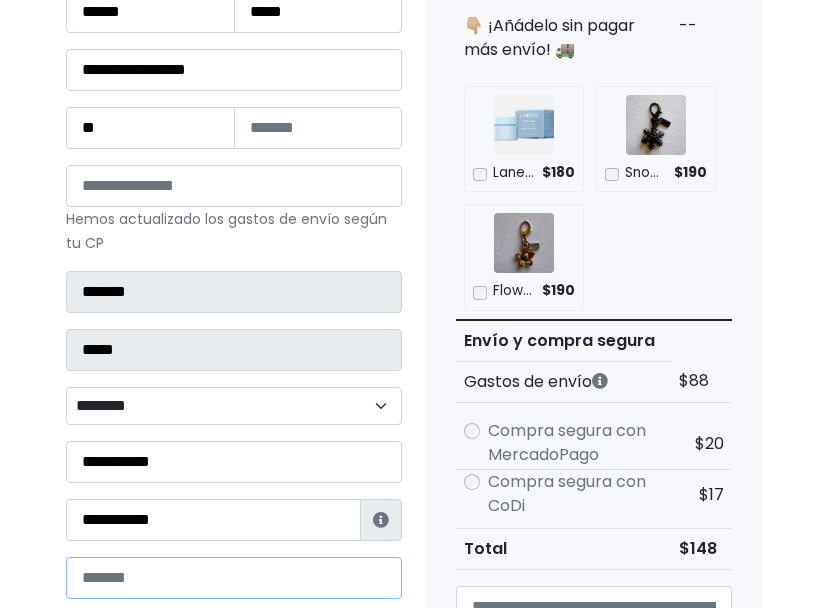 click at bounding box center (234, 578) 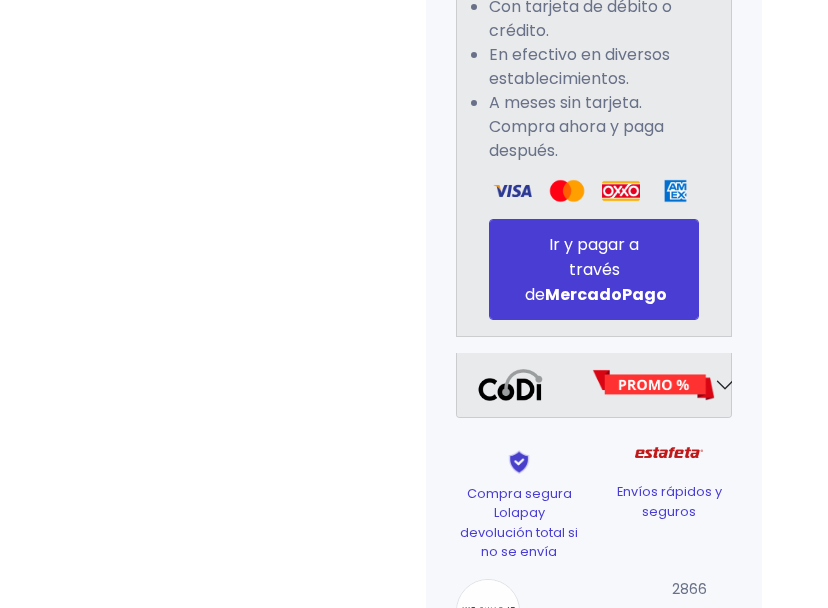scroll, scrollTop: 1356, scrollLeft: 0, axis: vertical 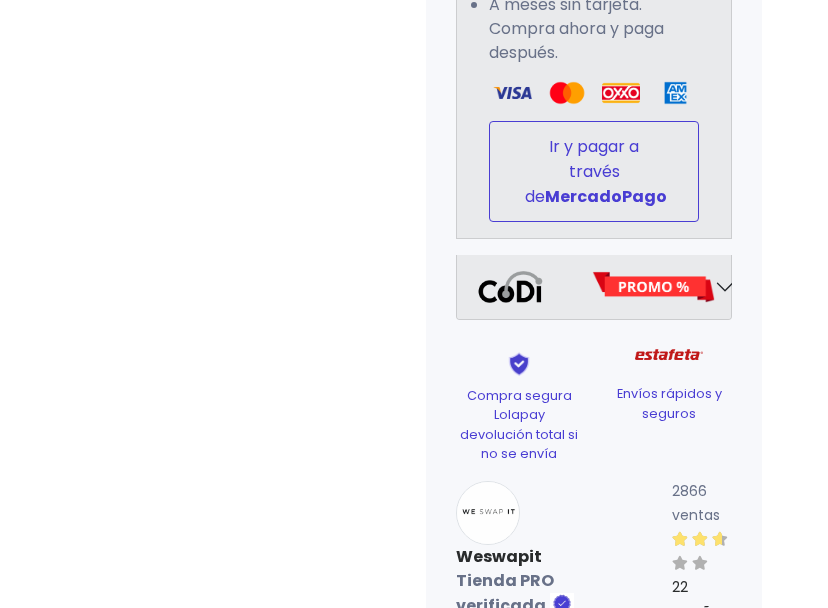 type on "**********" 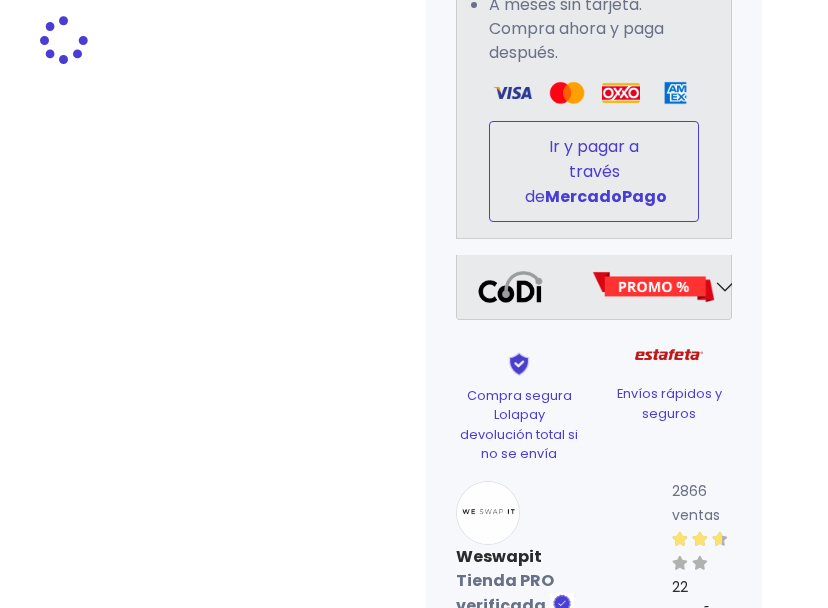 click on "Ir y pagar a través de  MercadoPago" at bounding box center (594, 171) 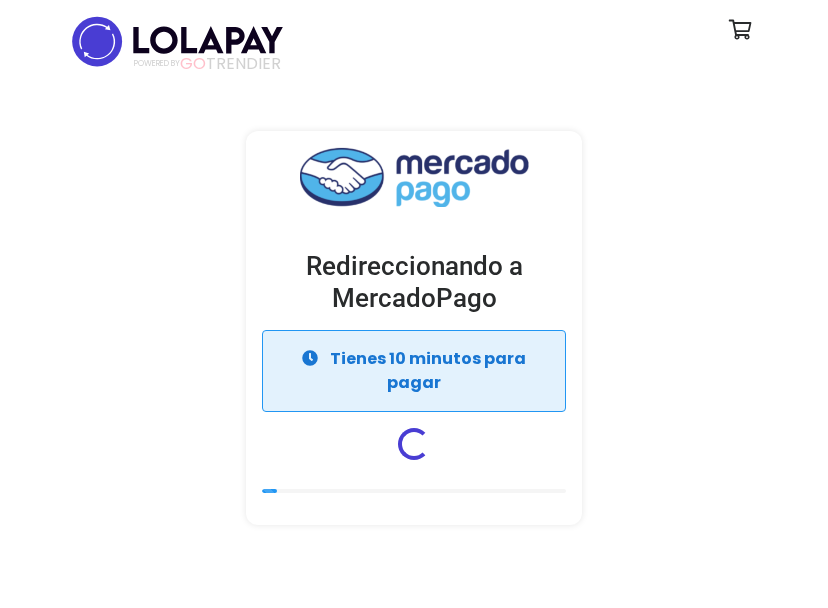 scroll, scrollTop: 0, scrollLeft: 0, axis: both 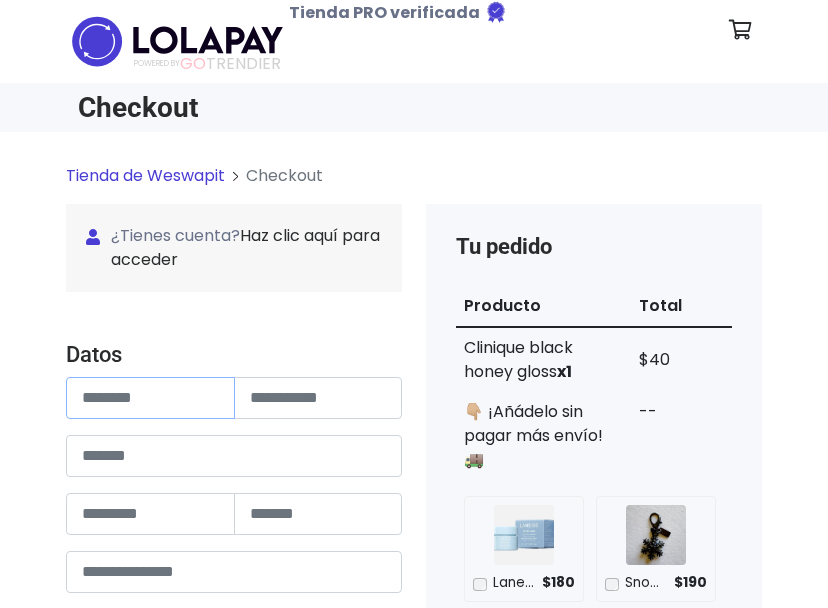 click at bounding box center (150, 398) 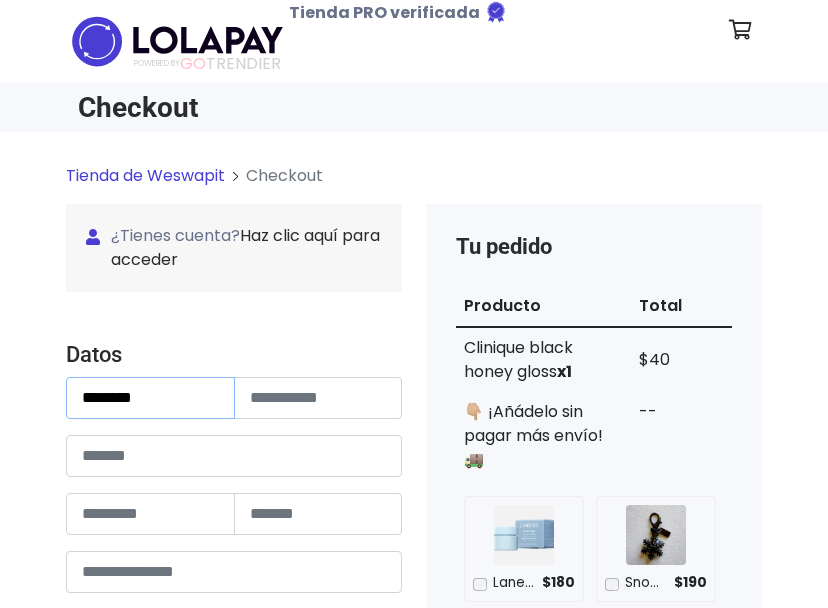 type on "*******" 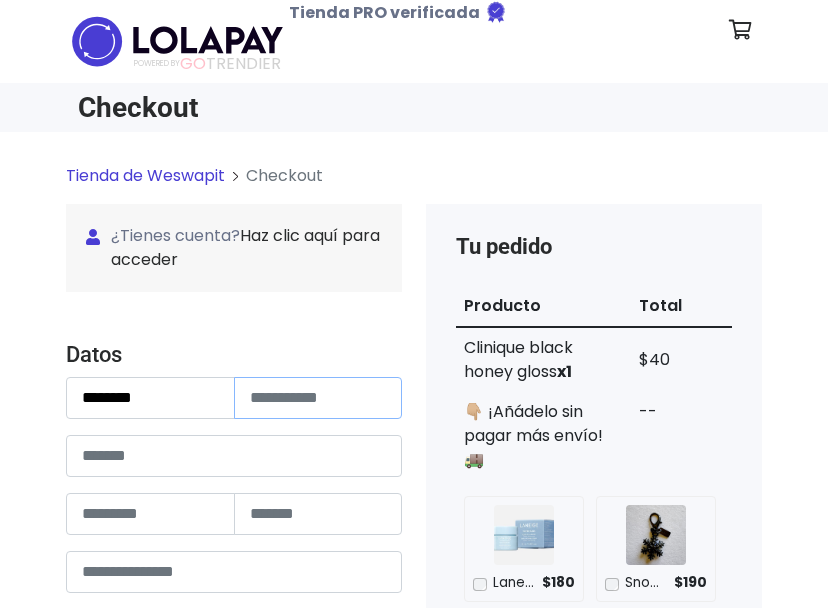 click at bounding box center (318, 398) 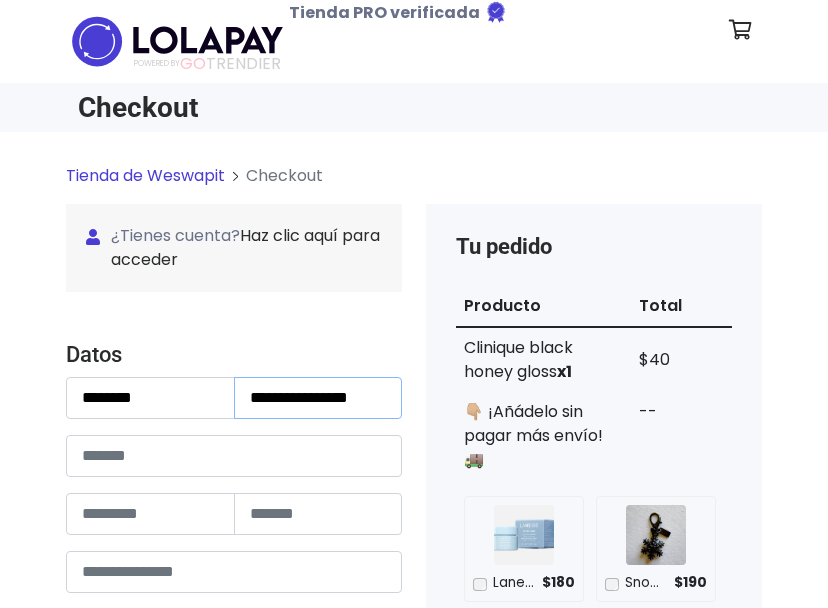 type on "**********" 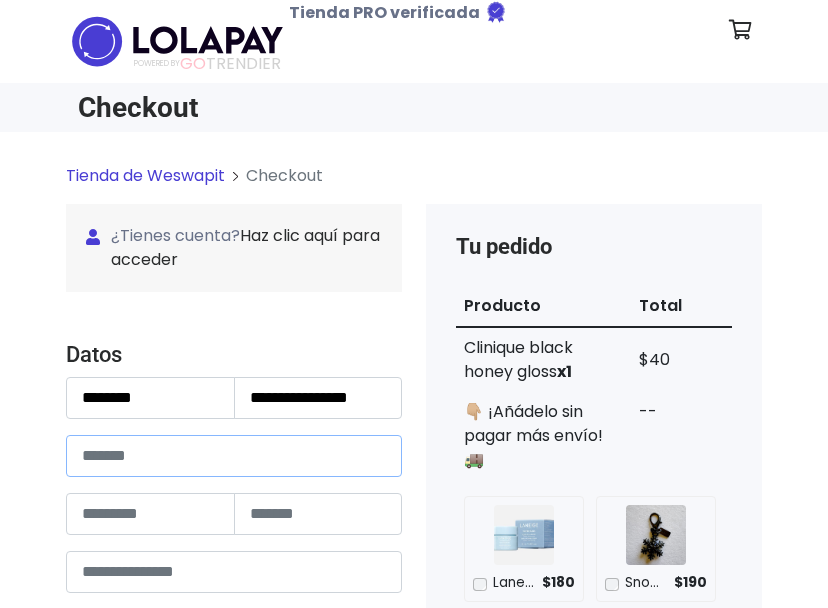 click at bounding box center [234, 456] 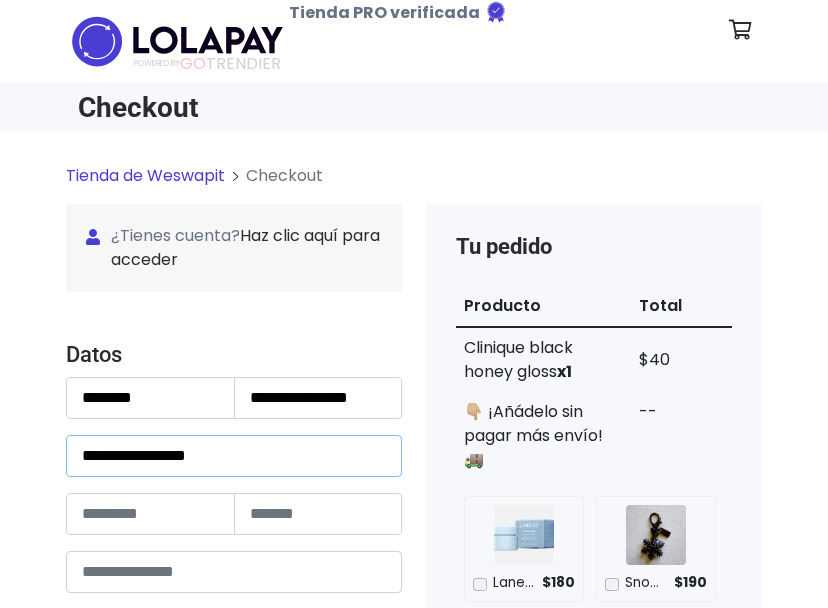 drag, startPoint x: 232, startPoint y: 459, endPoint x: 177, endPoint y: 452, distance: 55.443665 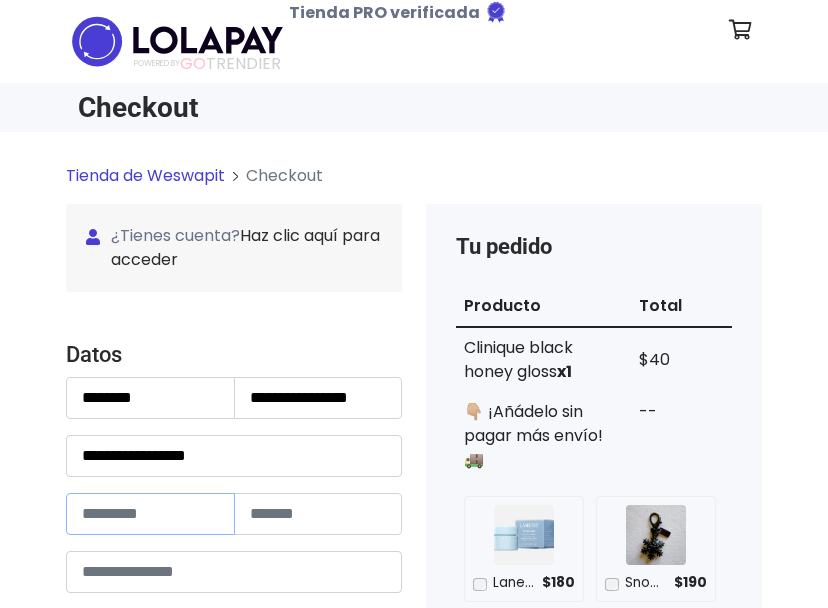click at bounding box center (150, 514) 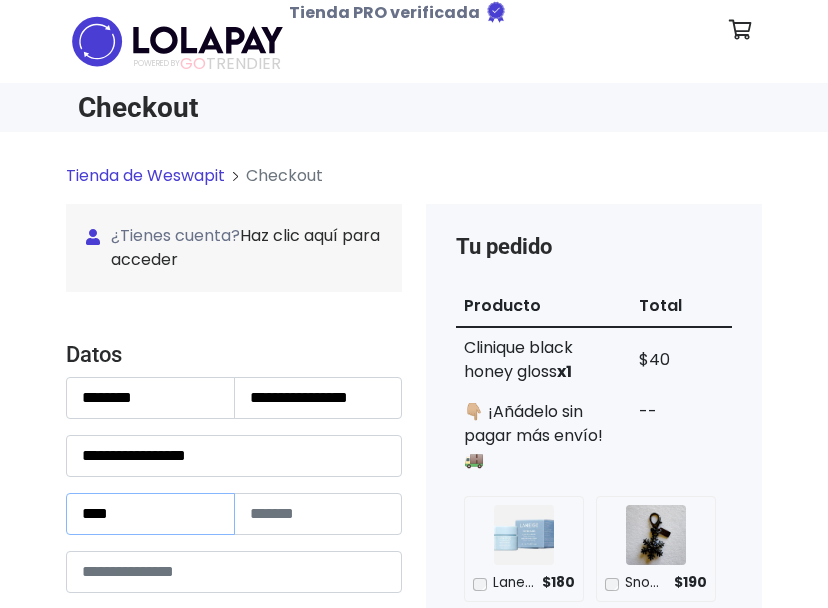 type on "****" 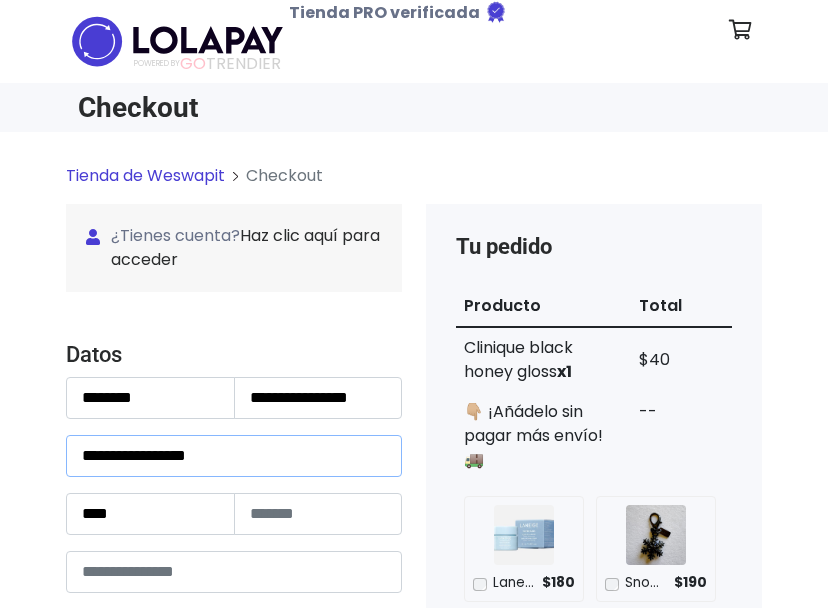 click on "**********" at bounding box center [234, 456] 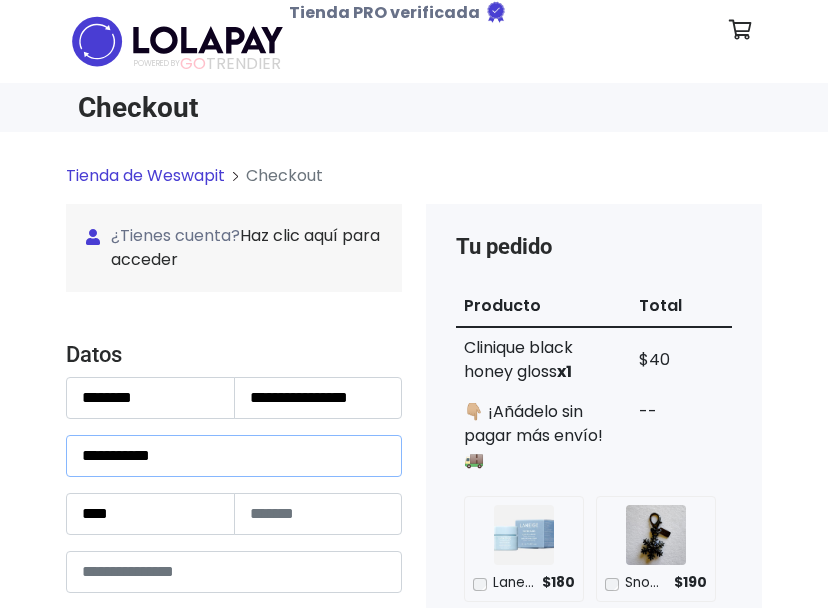 type on "**********" 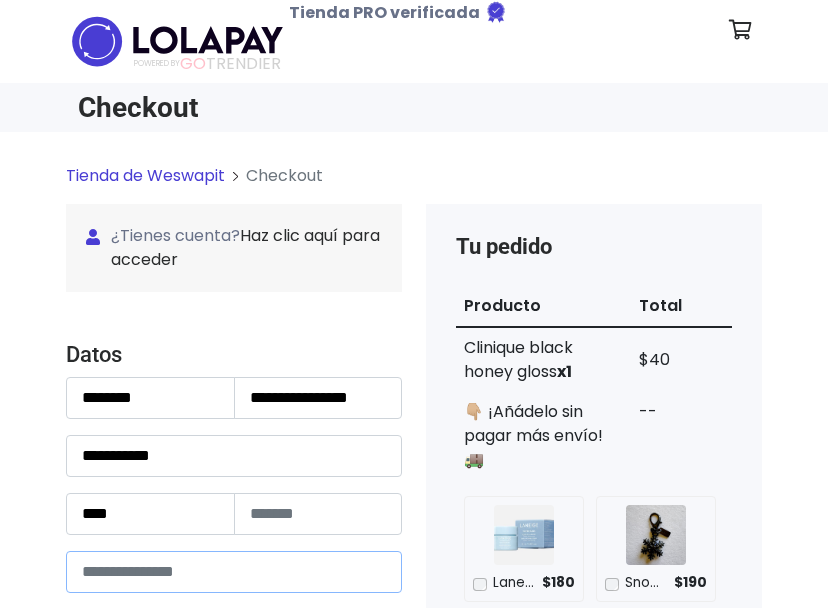 click at bounding box center (234, 572) 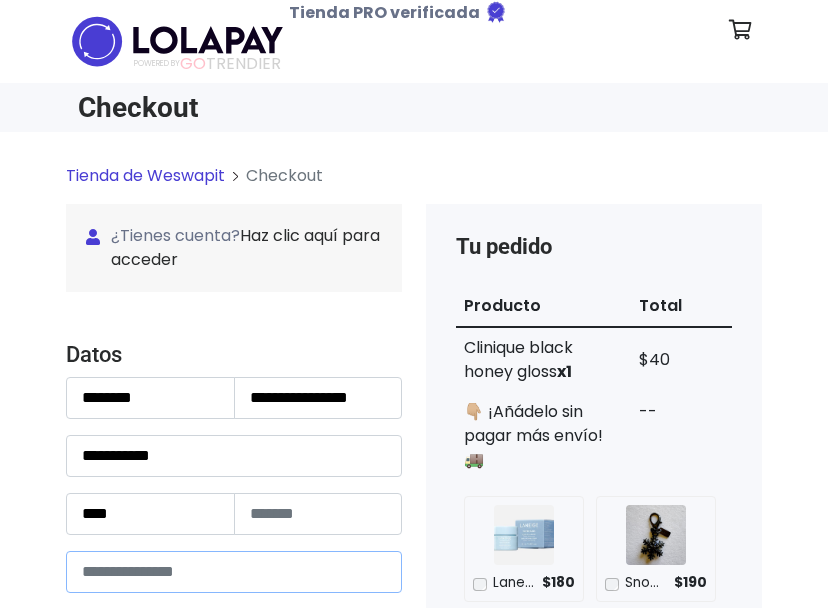 paste on "*****" 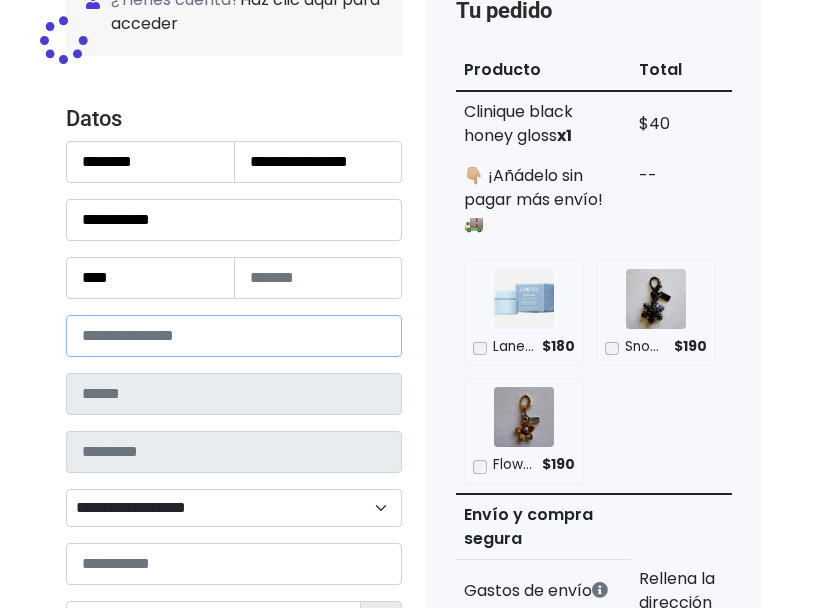 type on "******" 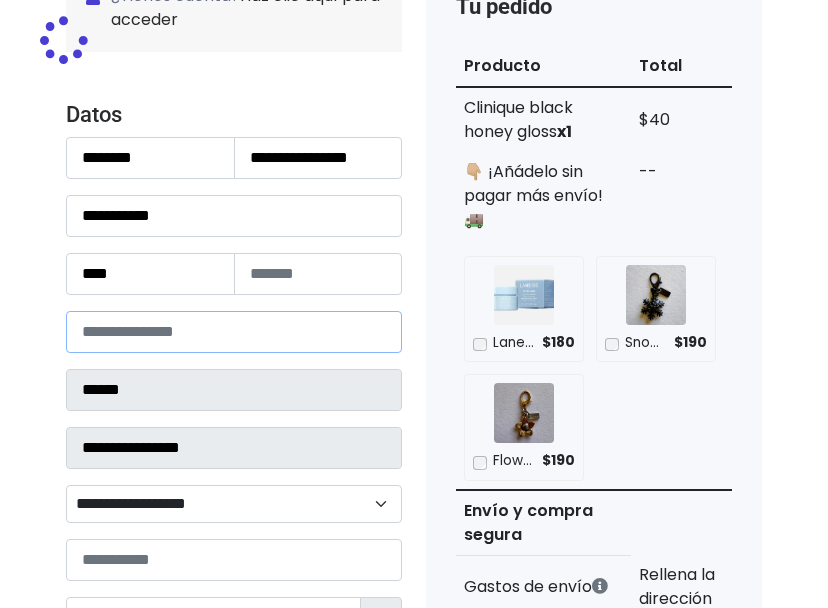 select 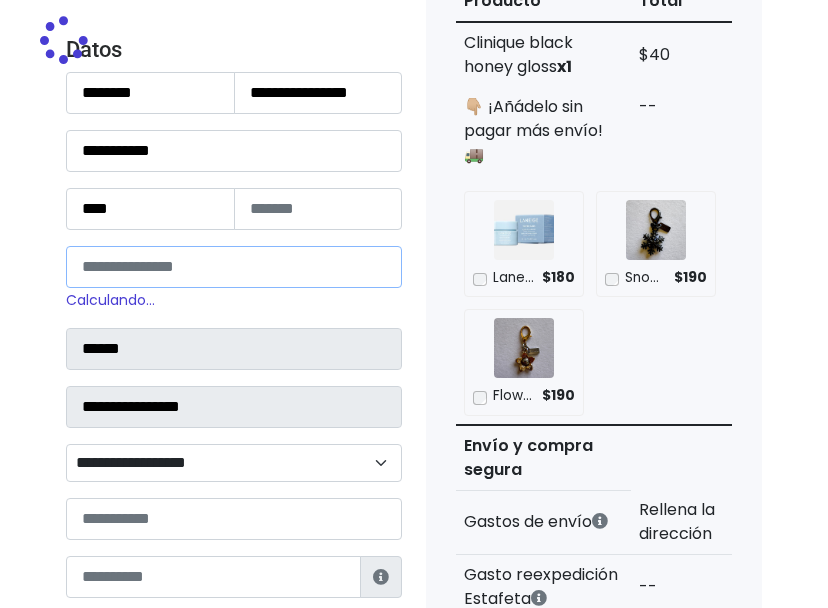 scroll, scrollTop: 417, scrollLeft: 0, axis: vertical 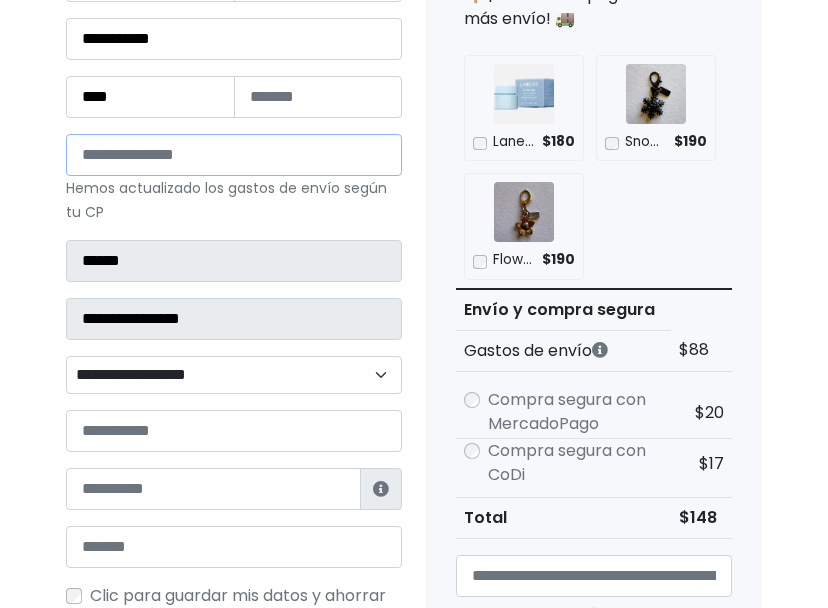type on "*****" 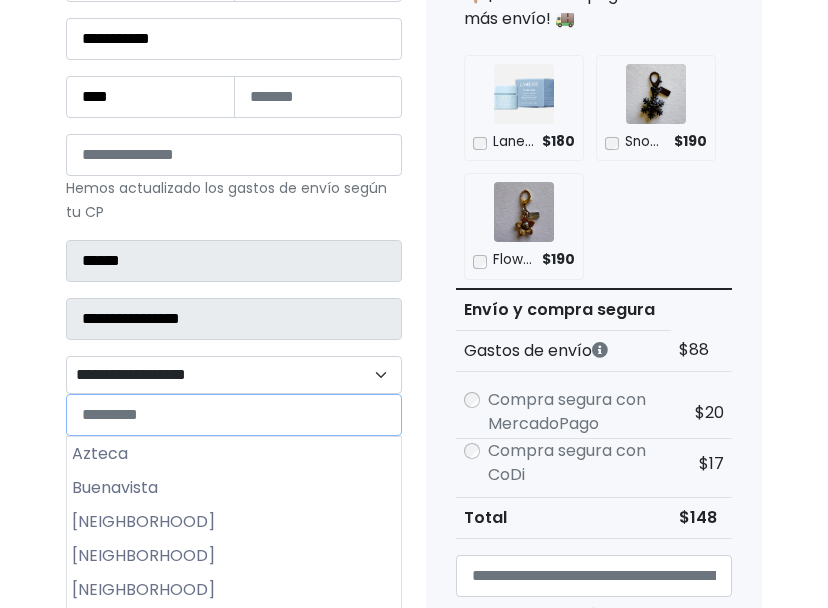 click on "**********" at bounding box center (234, 375) 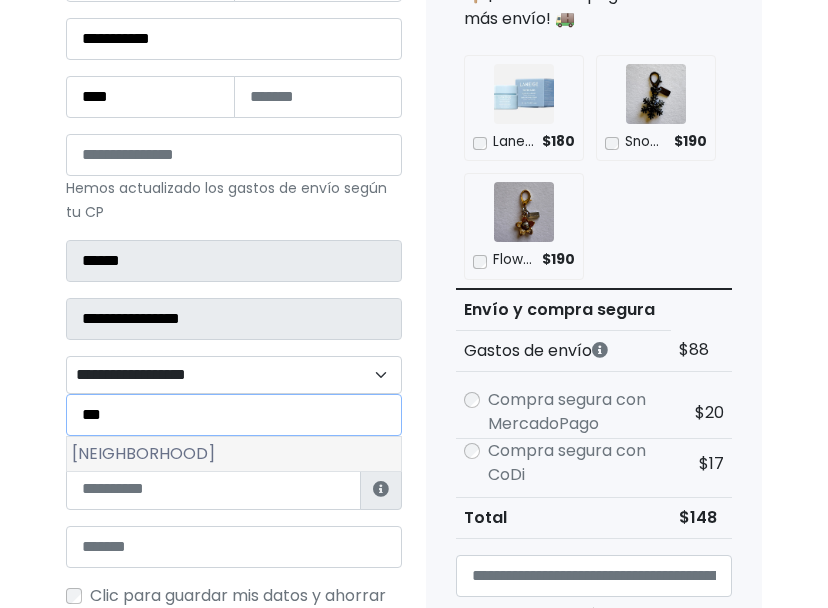 type on "***" 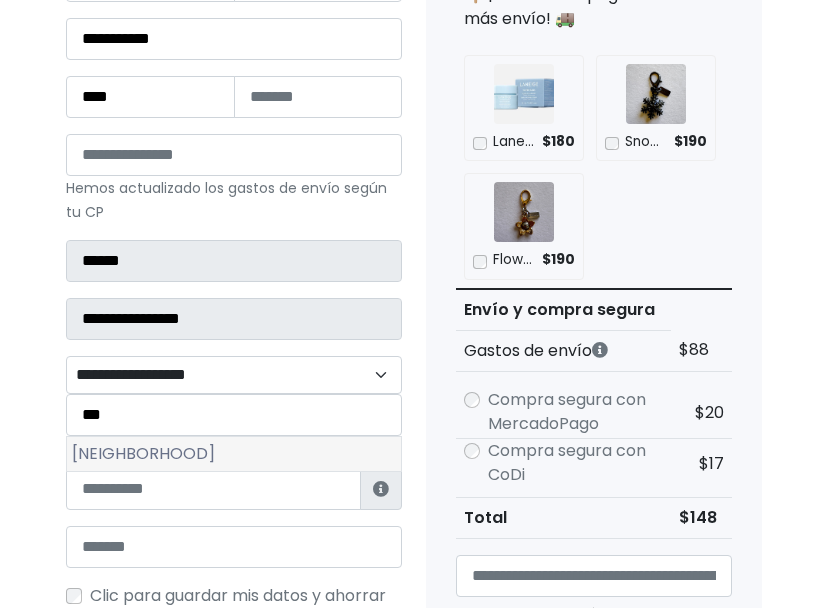 click on "Punta Diamante Residencial" at bounding box center [234, 454] 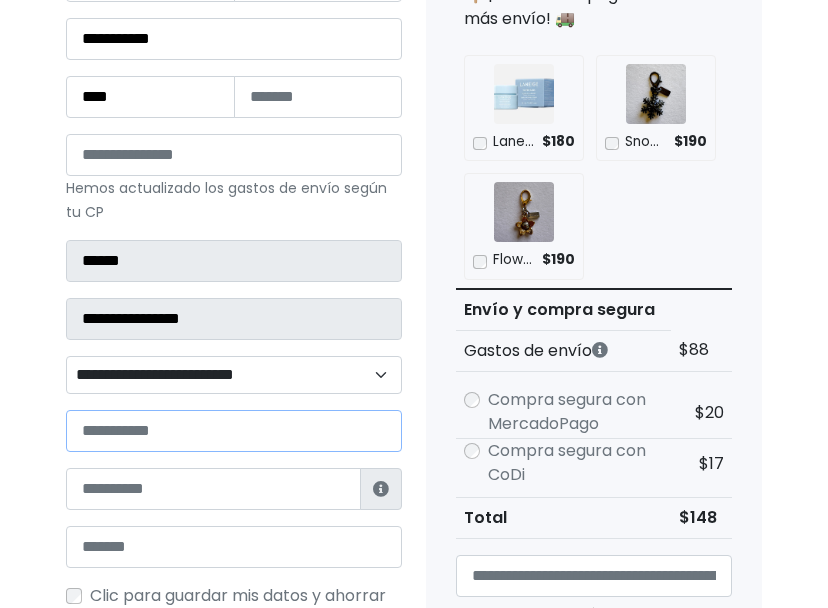 click at bounding box center [234, 431] 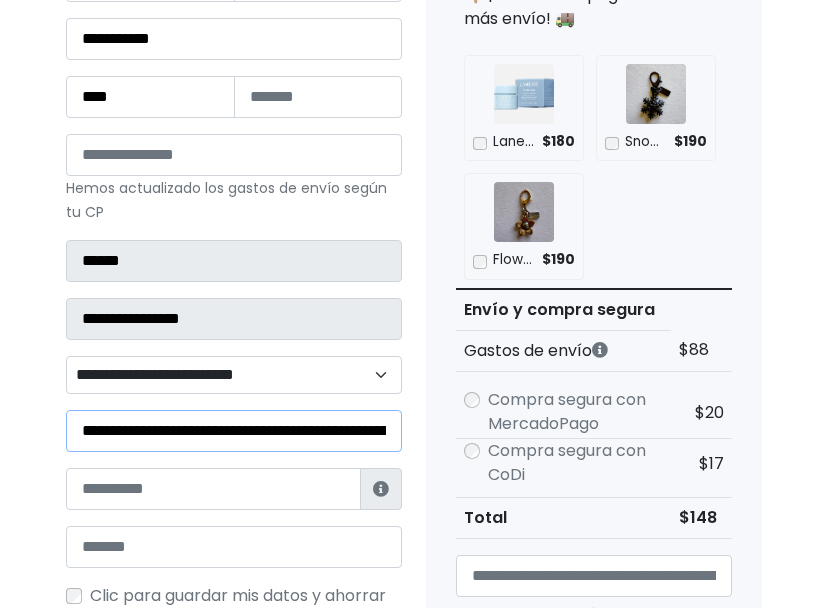 type on "**********" 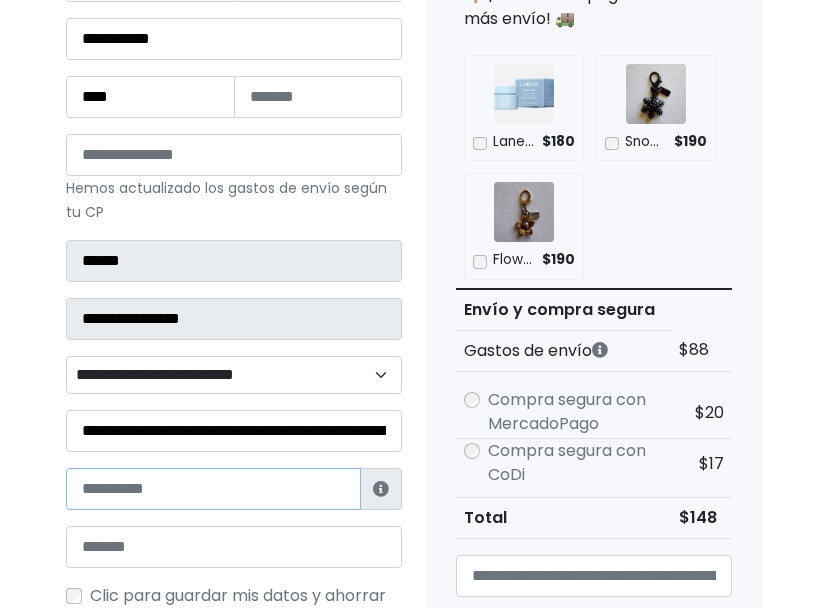 click at bounding box center (213, 489) 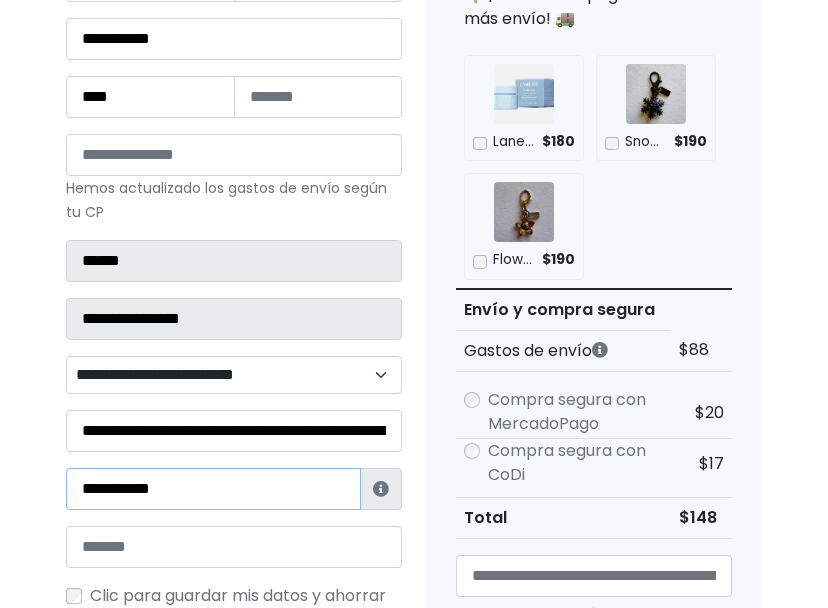 type on "**********" 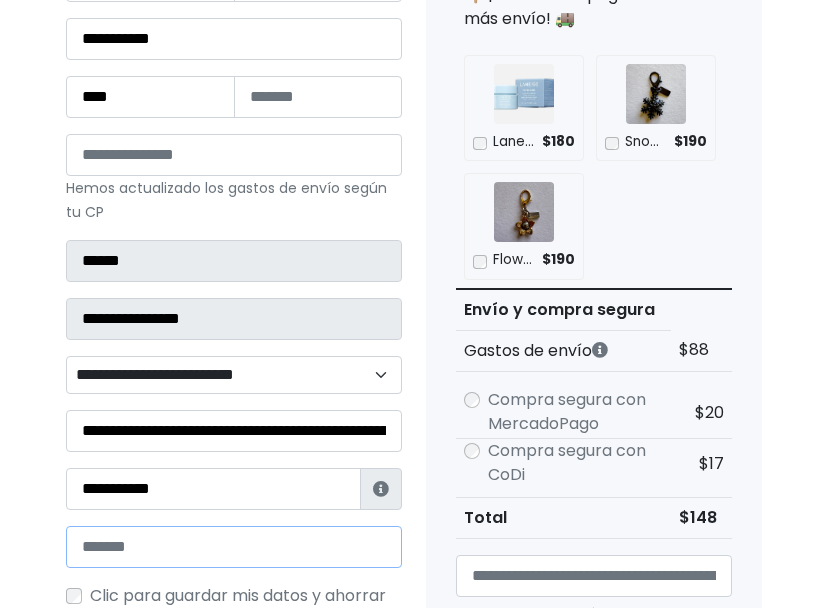 click at bounding box center [234, 547] 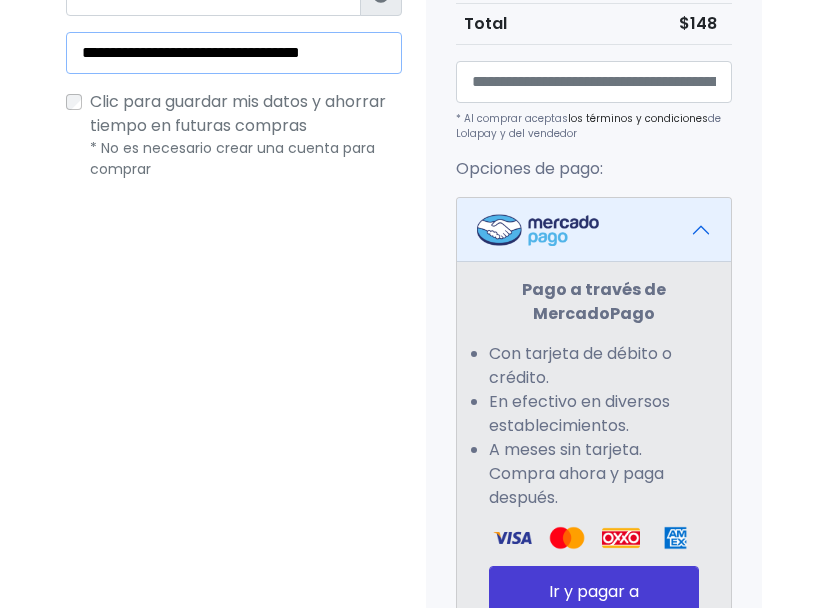 scroll, scrollTop: 1046, scrollLeft: 0, axis: vertical 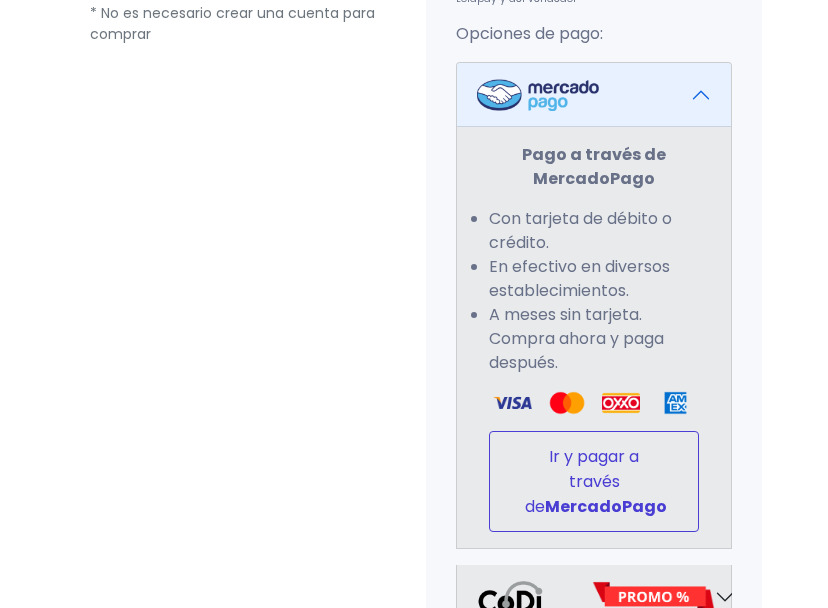 type on "**********" 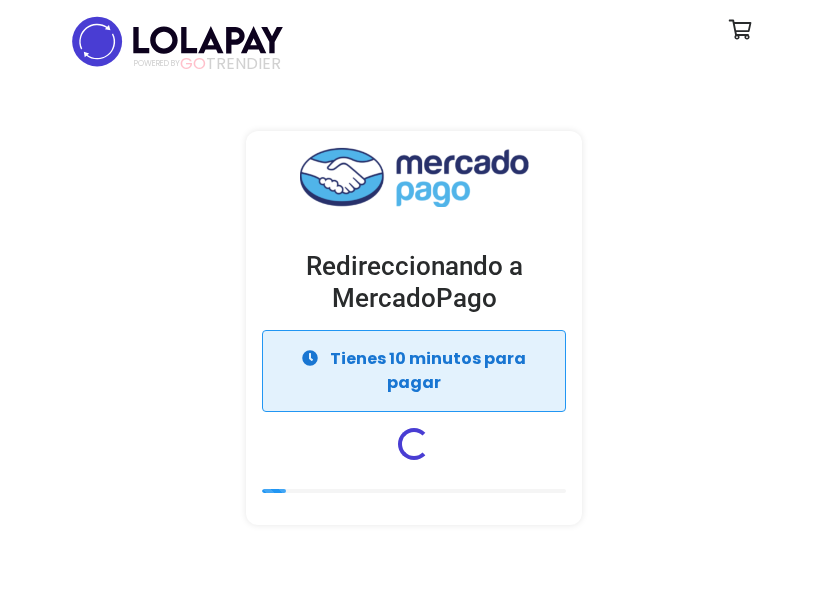 scroll, scrollTop: 0, scrollLeft: 0, axis: both 